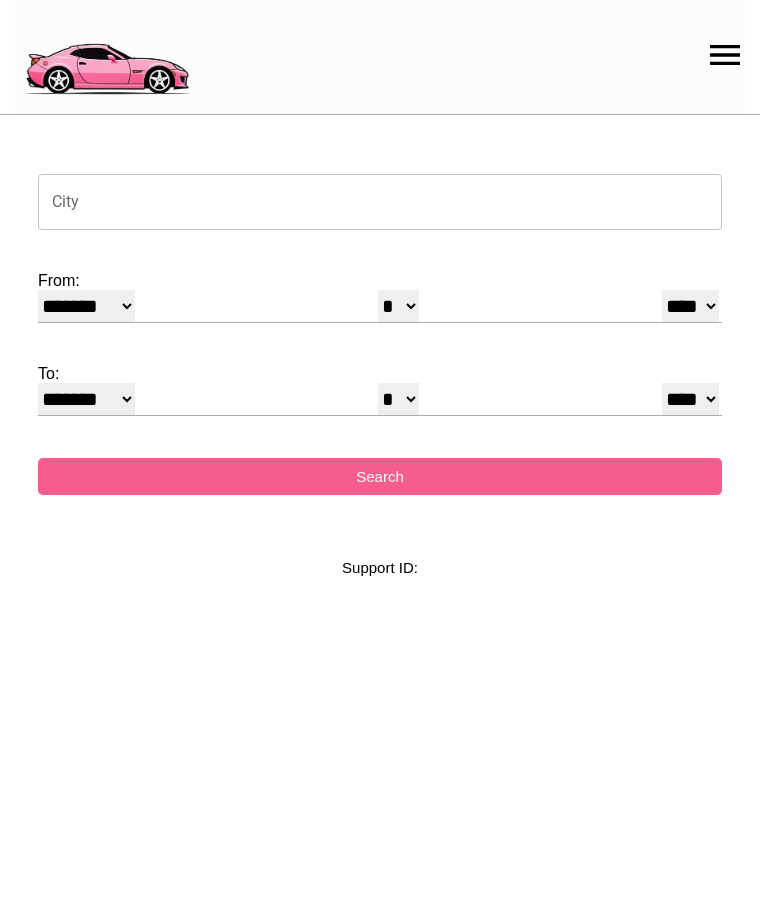 select on "*" 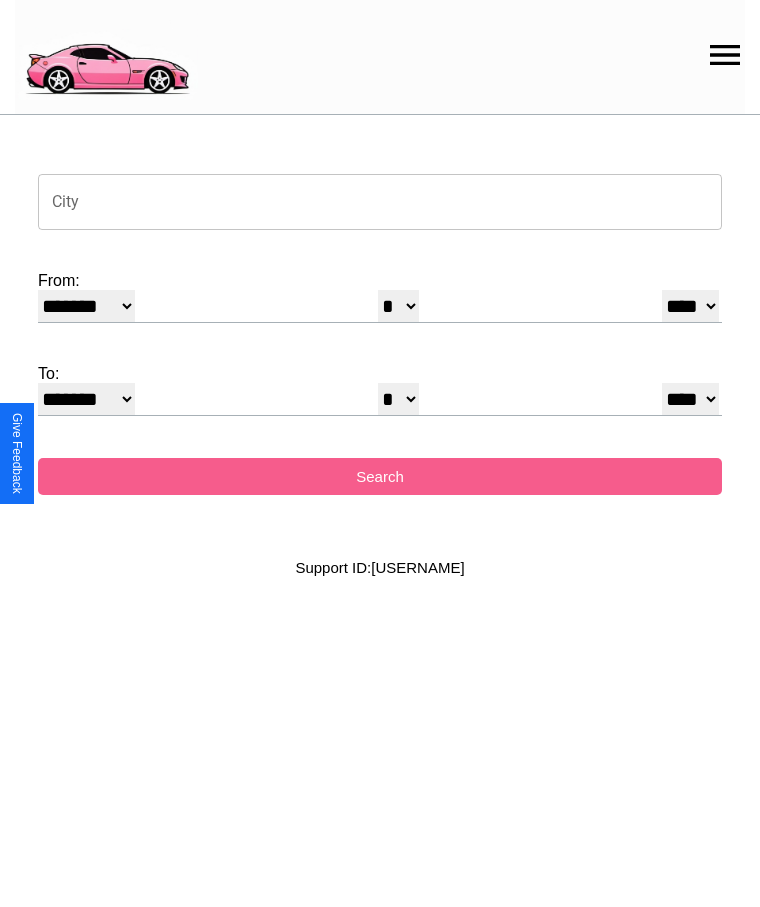 click 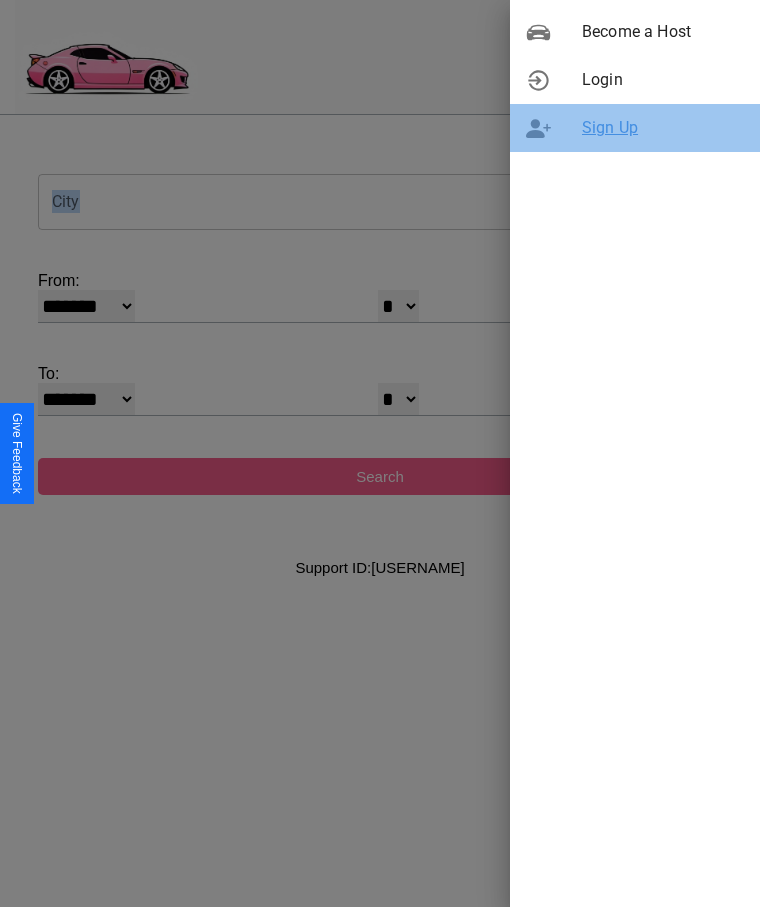 click on "Sign Up" at bounding box center (663, 128) 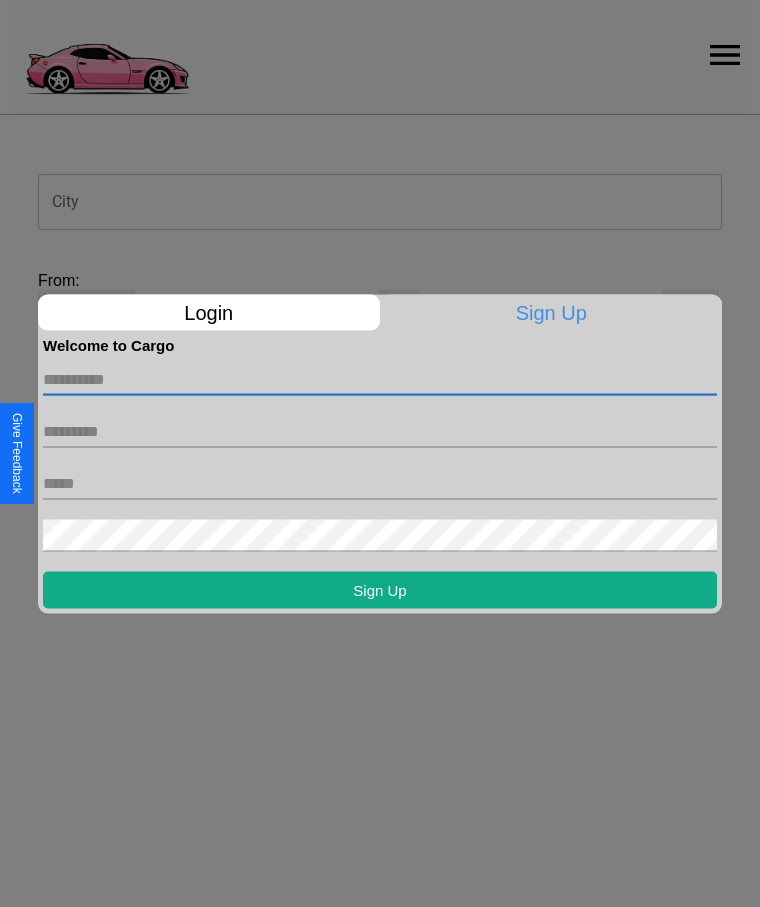 click at bounding box center [380, 379] 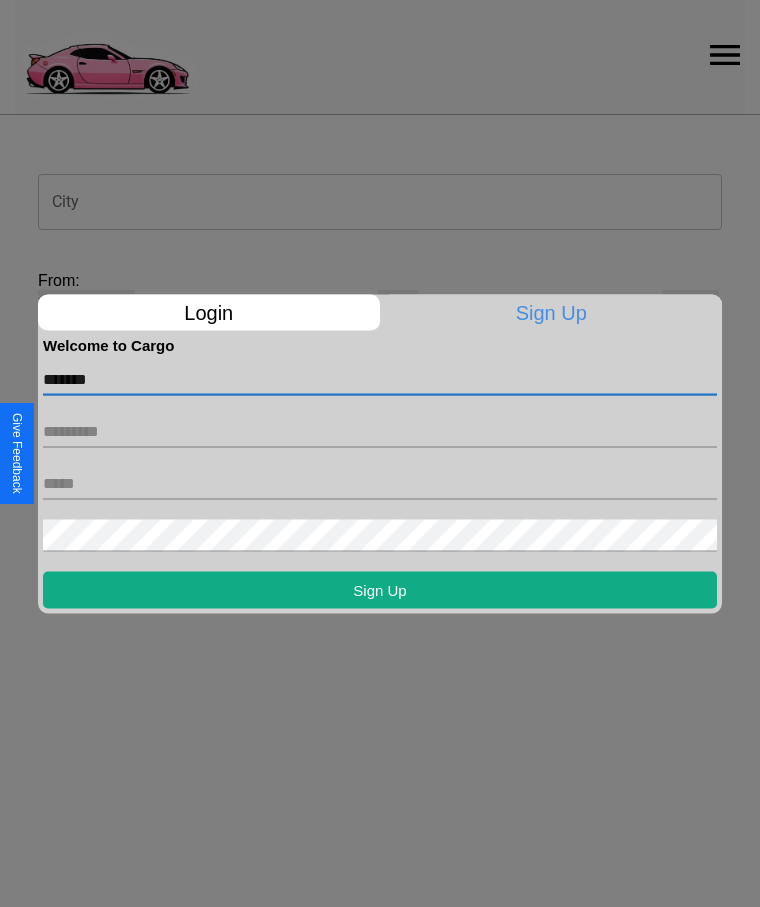 type on "*******" 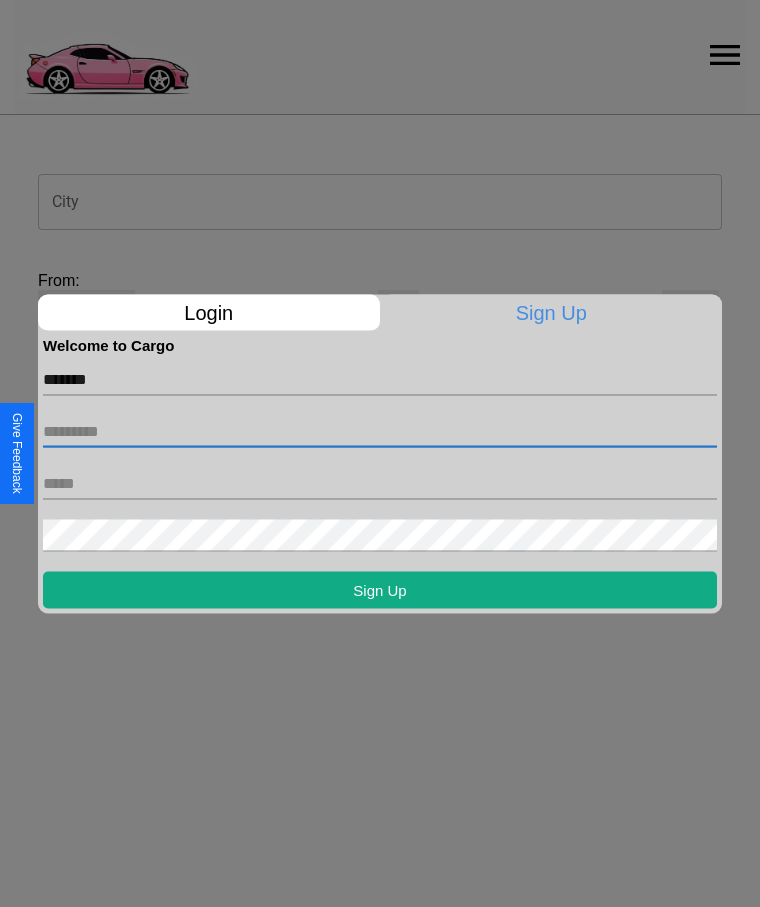 click at bounding box center (380, 431) 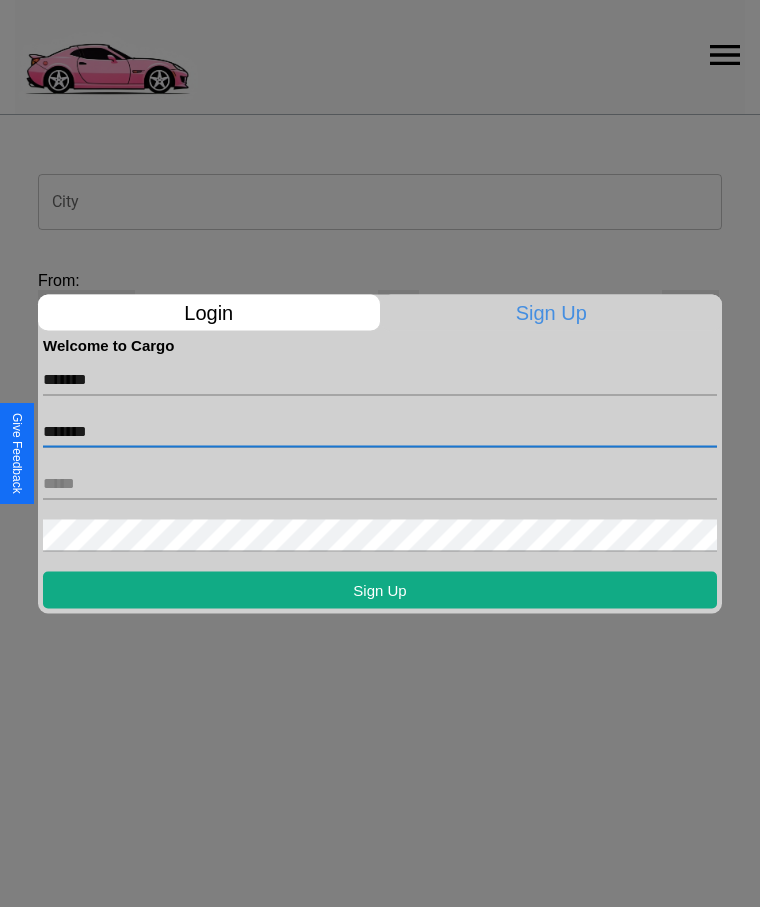 type on "*******" 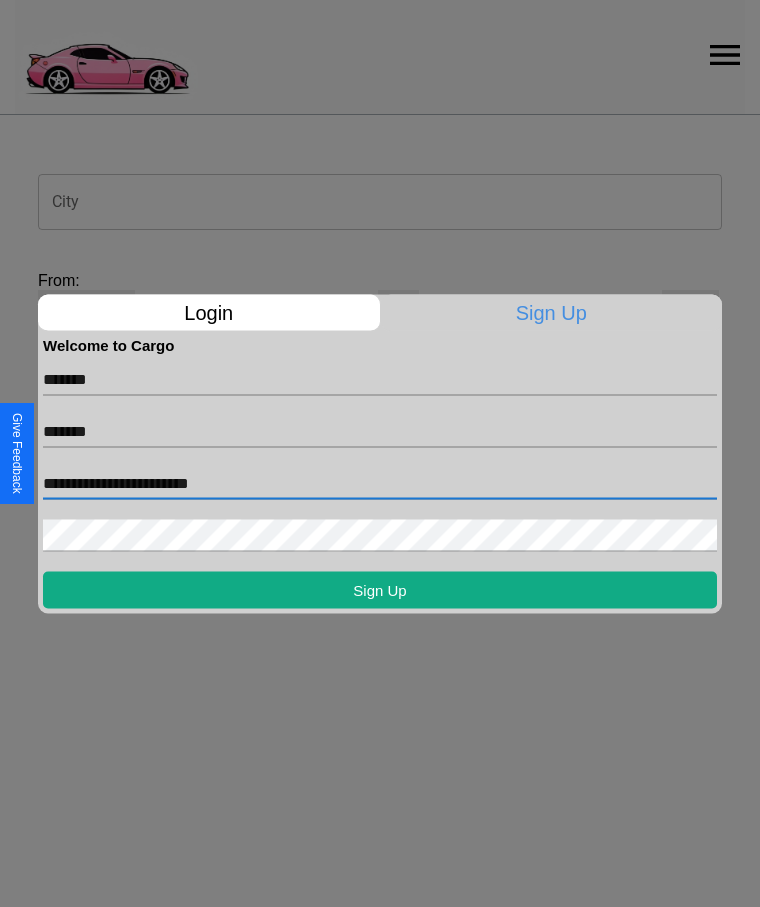 type on "**********" 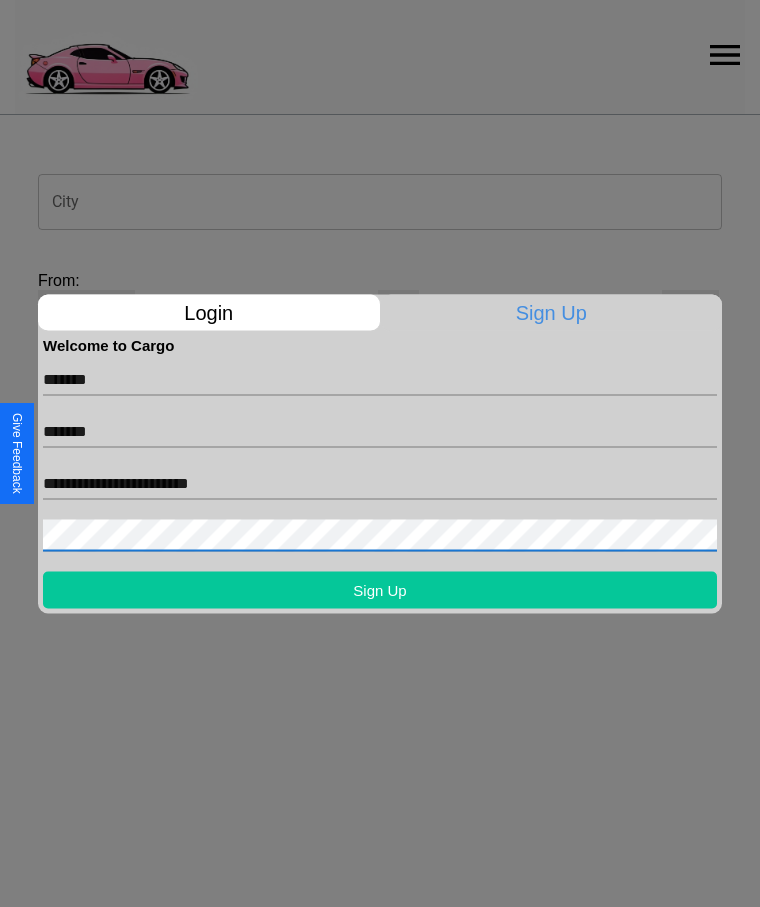 click on "Sign Up" at bounding box center [380, 589] 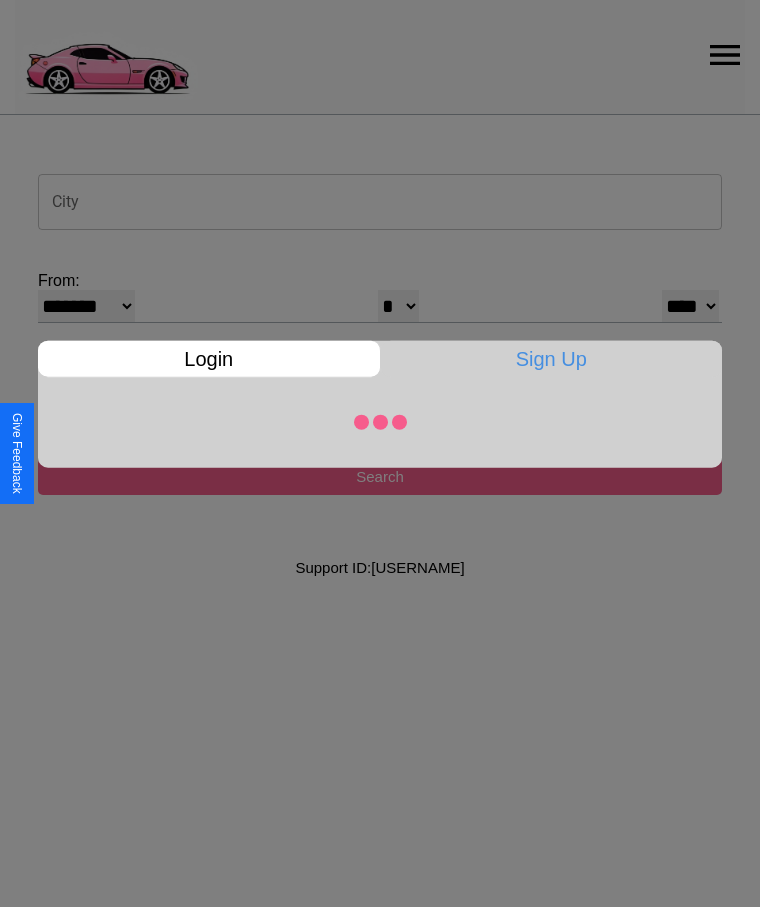 select on "*" 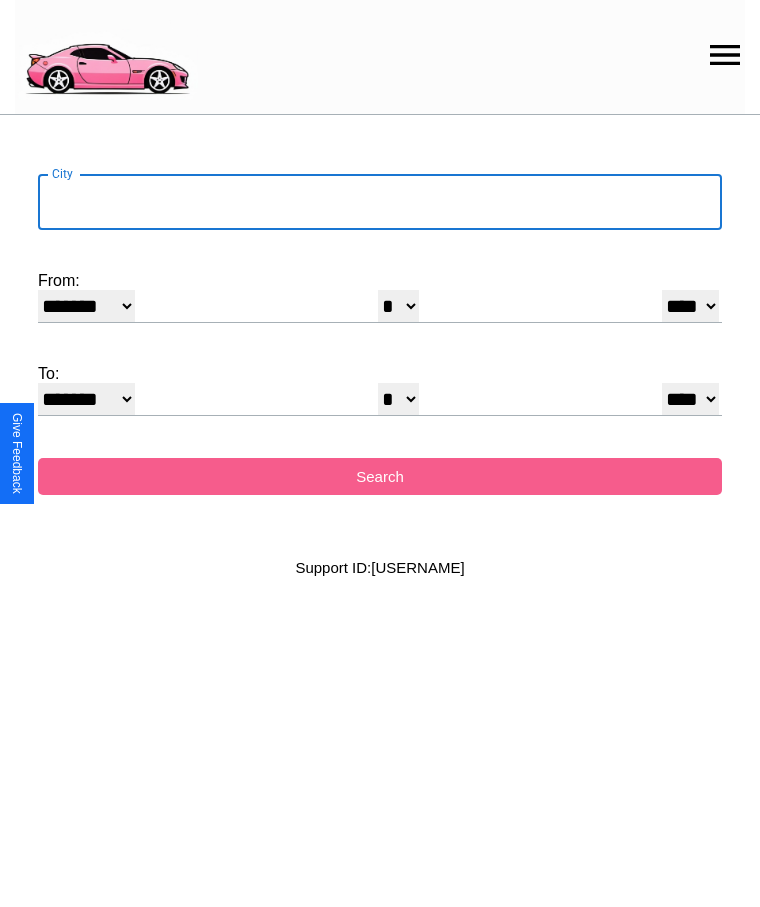 click on "City" at bounding box center [380, 202] 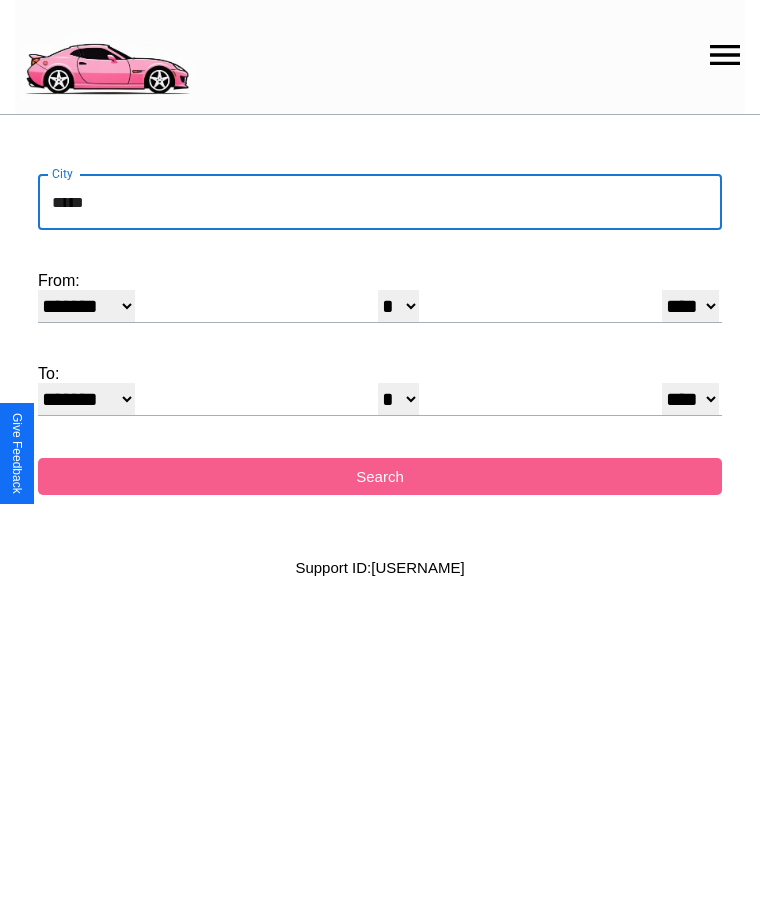 type on "*****" 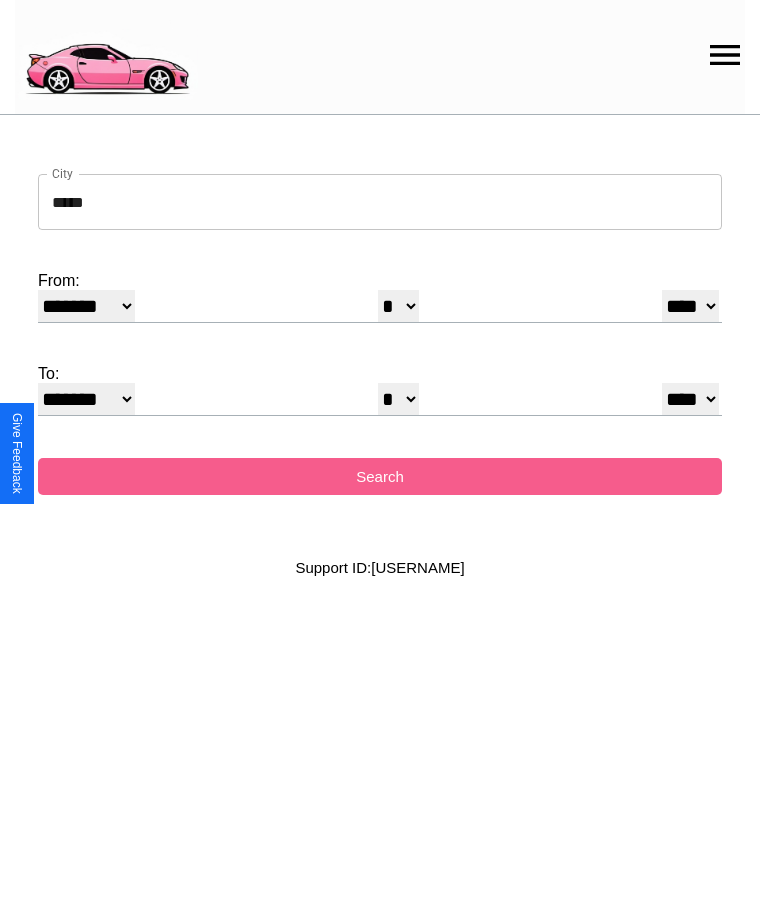 click on "******* ******** ***** ***** *** **** **** ****** ********* ******* ******** ********" at bounding box center (86, 306) 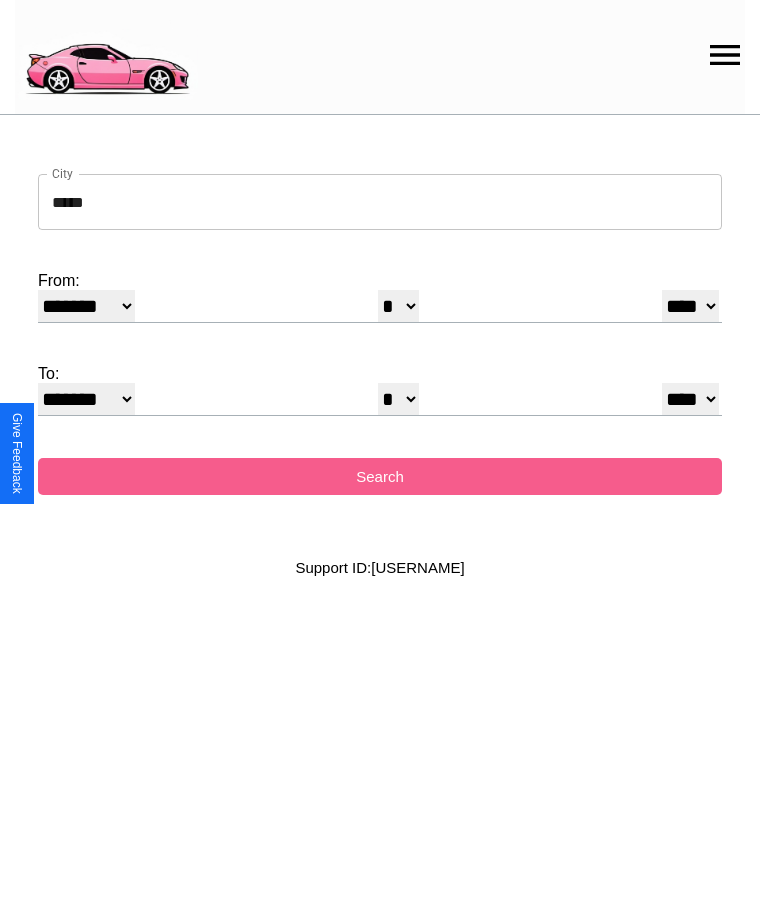 select on "**" 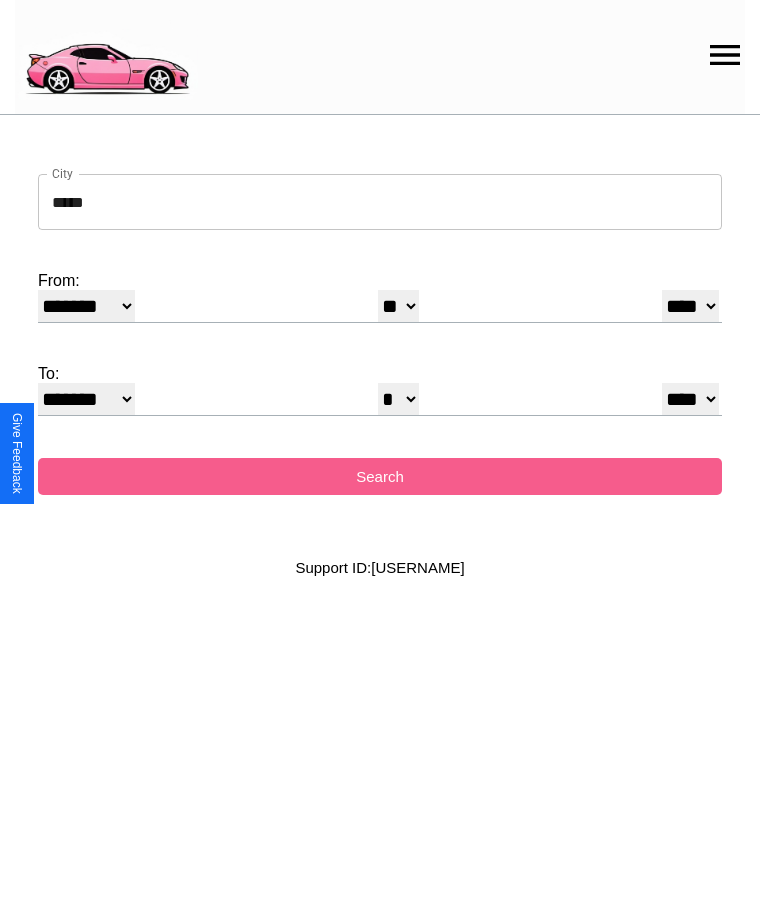 select on "**" 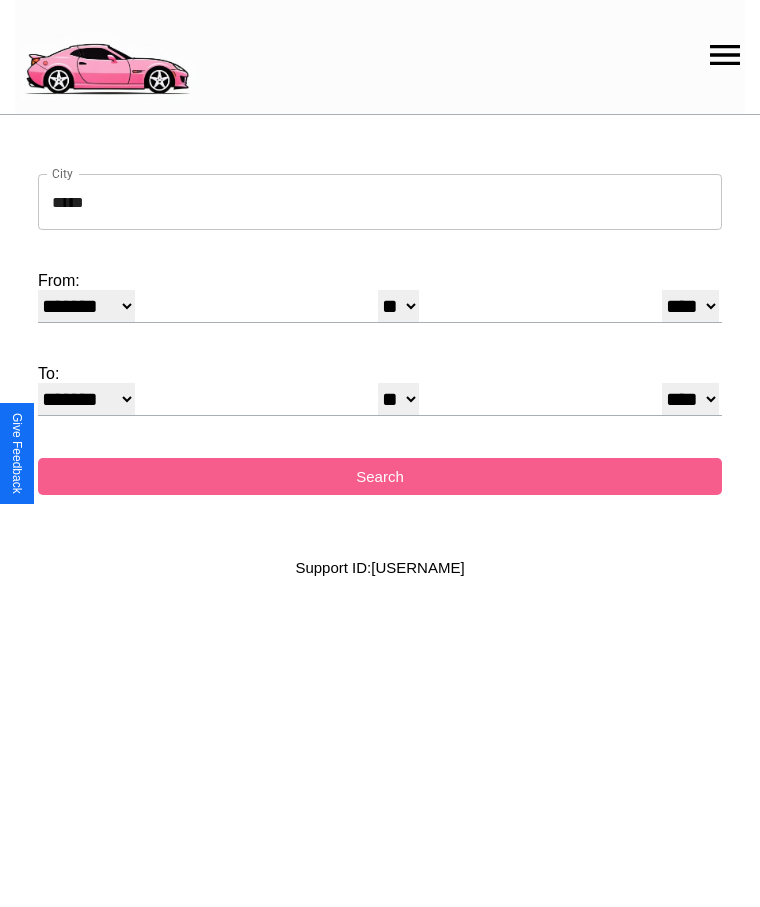 click on "******* ******** ***** ***** *** **** **** ****** ********* ******* ******** ********" at bounding box center (86, 399) 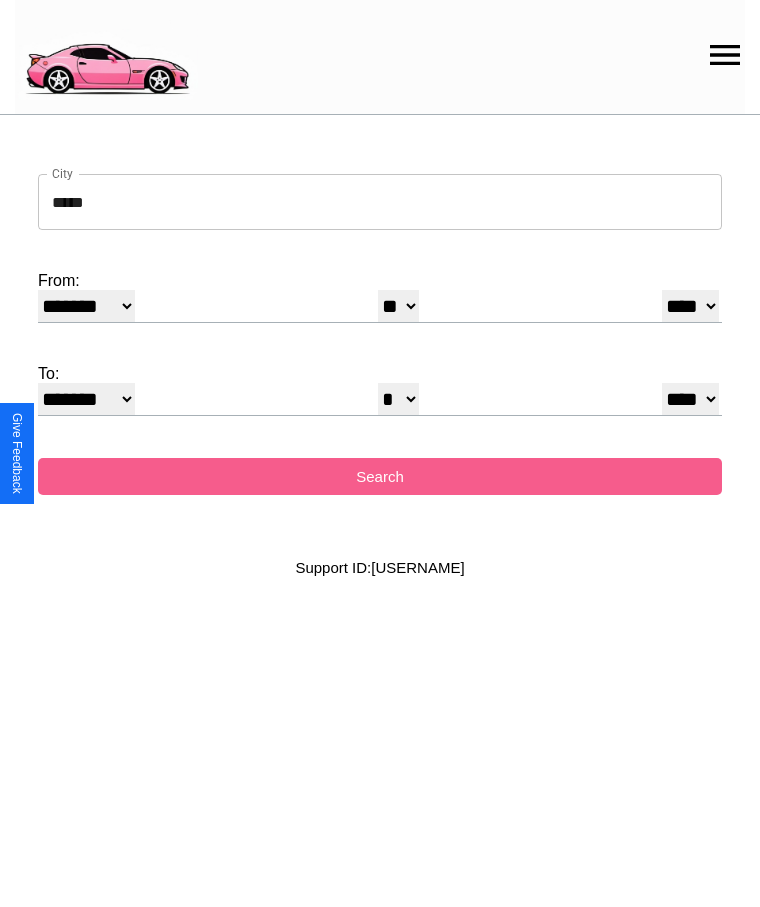 click on "**** **** **** **** **** **** **** **** **** ****" at bounding box center (690, 399) 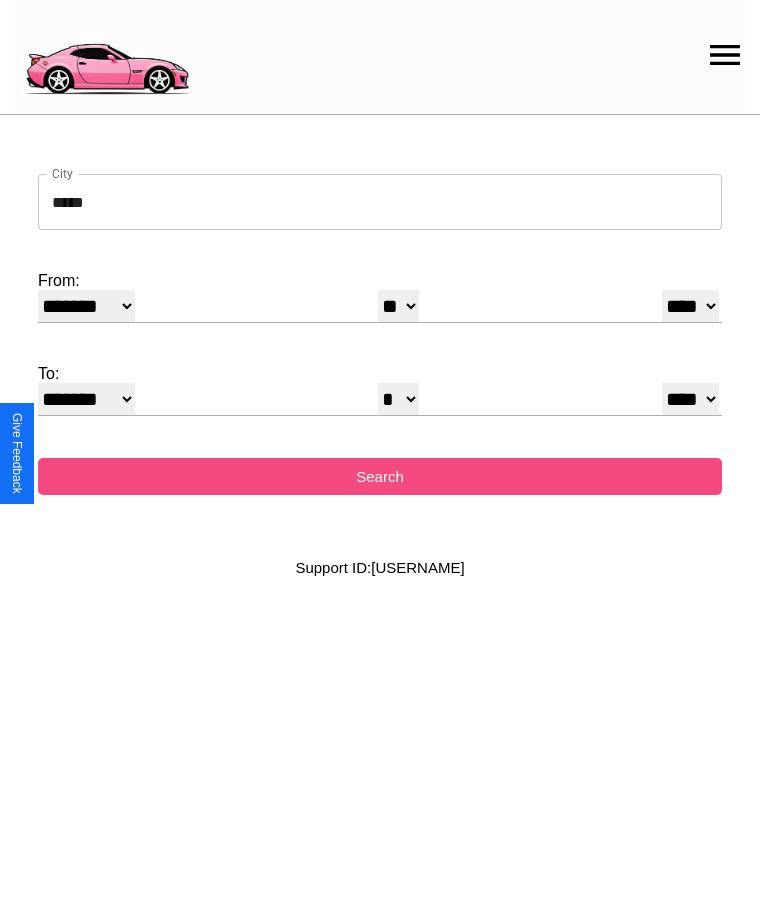 click on "Search" at bounding box center (380, 476) 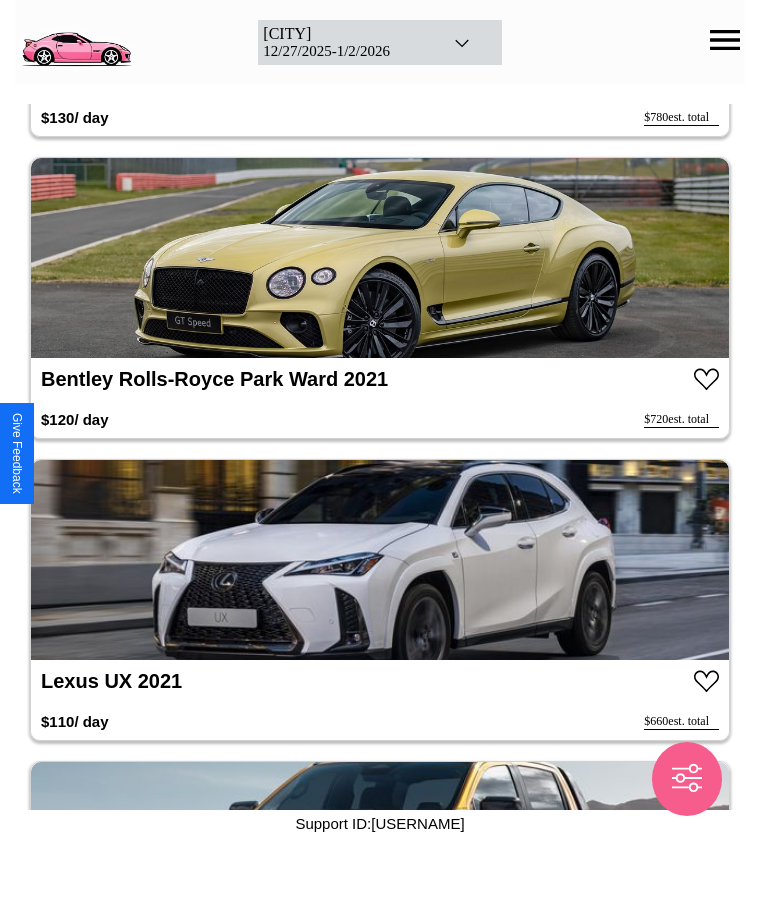 scroll, scrollTop: 3744, scrollLeft: 0, axis: vertical 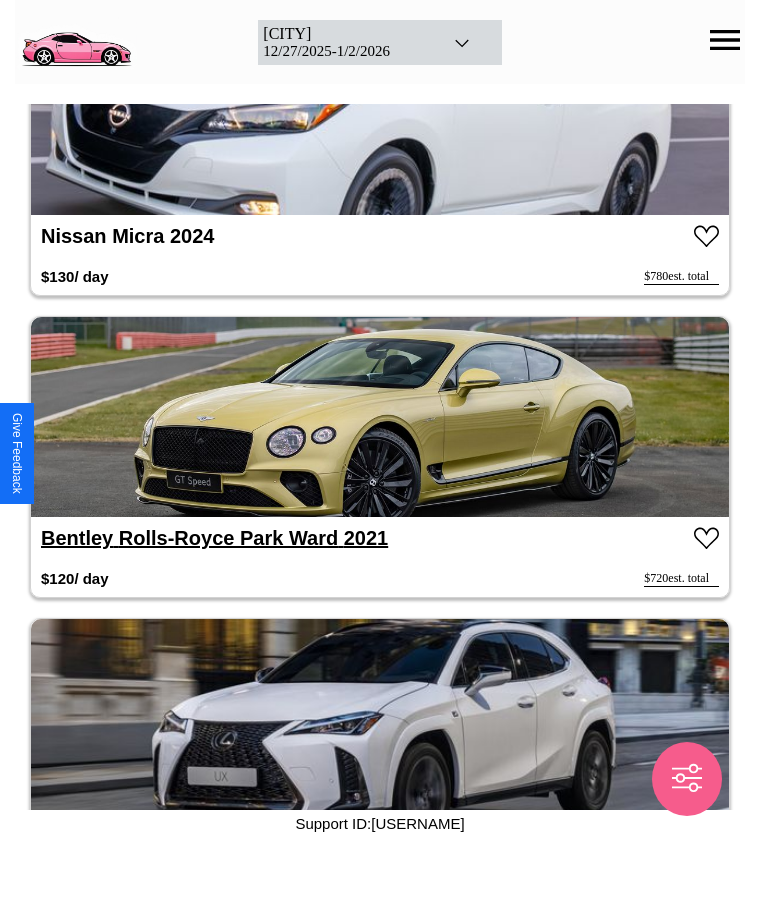 click on "[BRAND] [BRAND] [MODEL] [YEAR]" at bounding box center (214, 538) 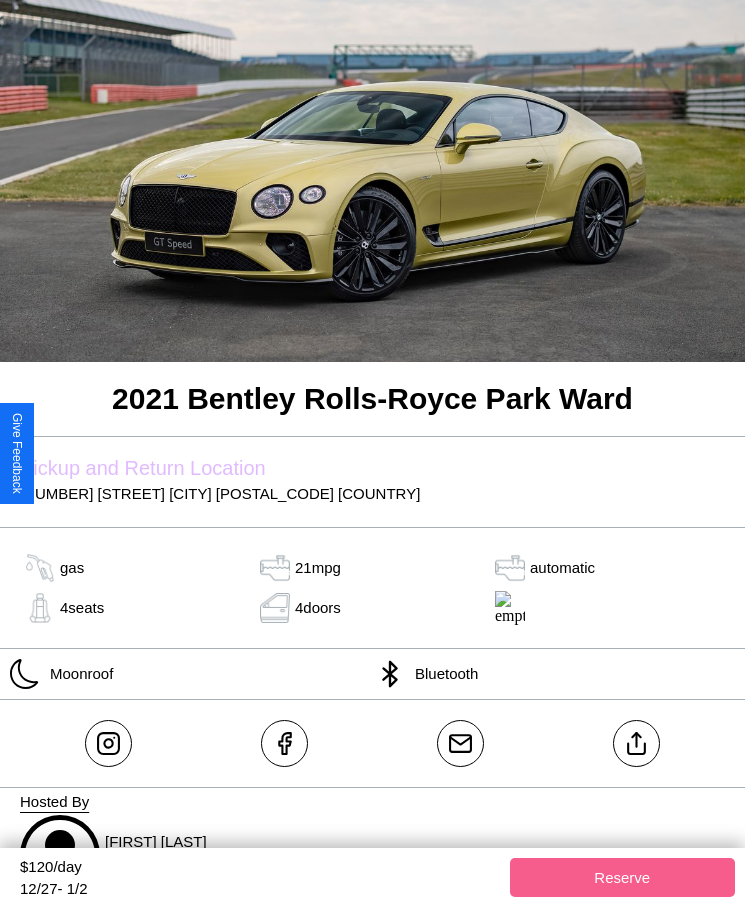 scroll, scrollTop: 161, scrollLeft: 0, axis: vertical 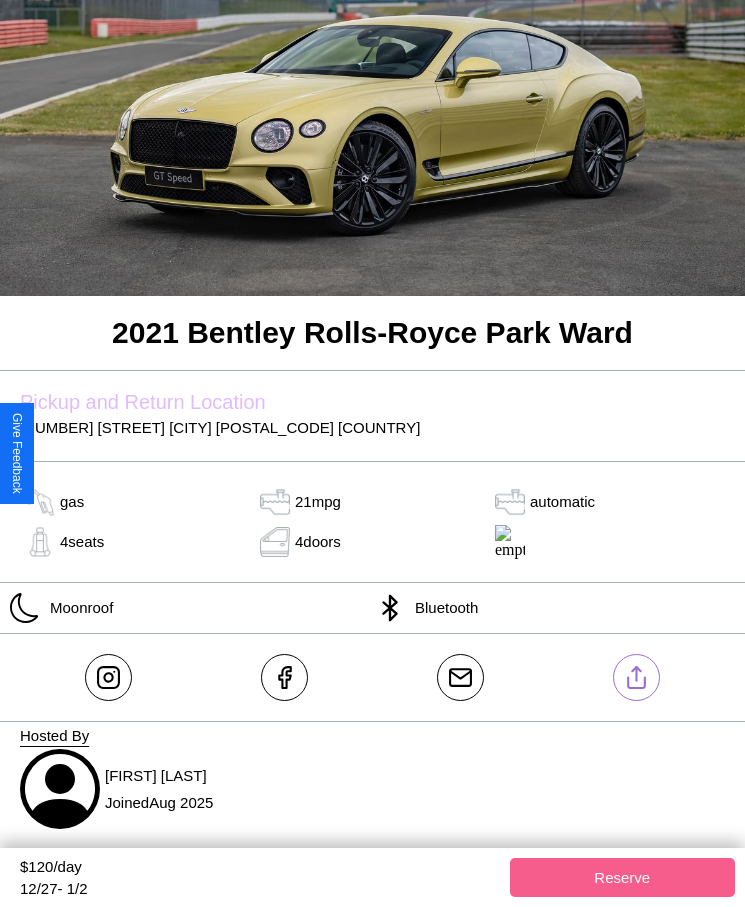 click 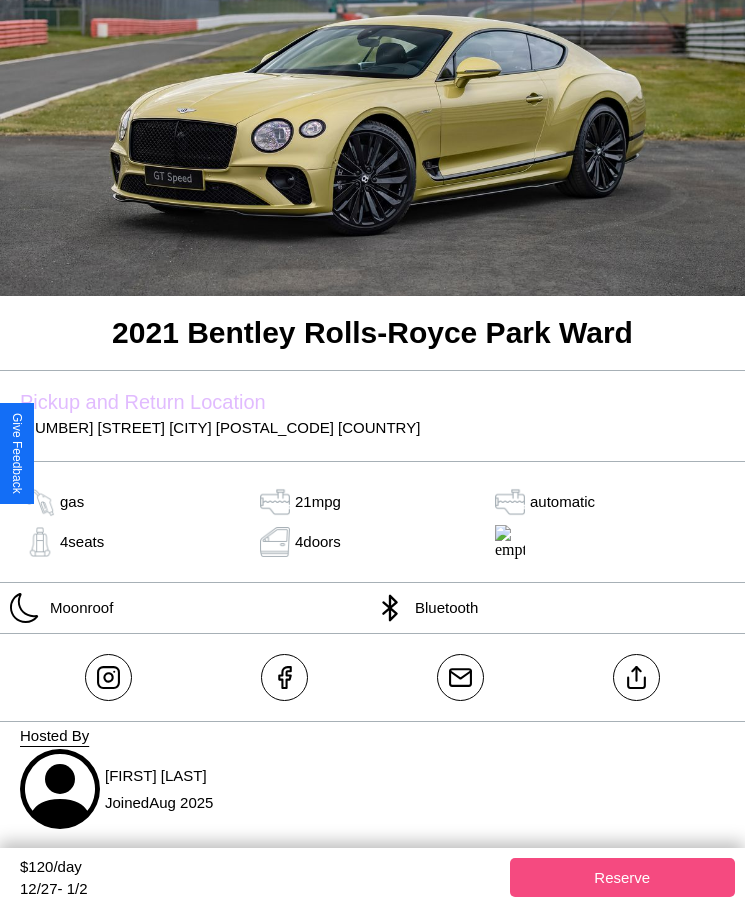 click on "Reserve" at bounding box center [623, 877] 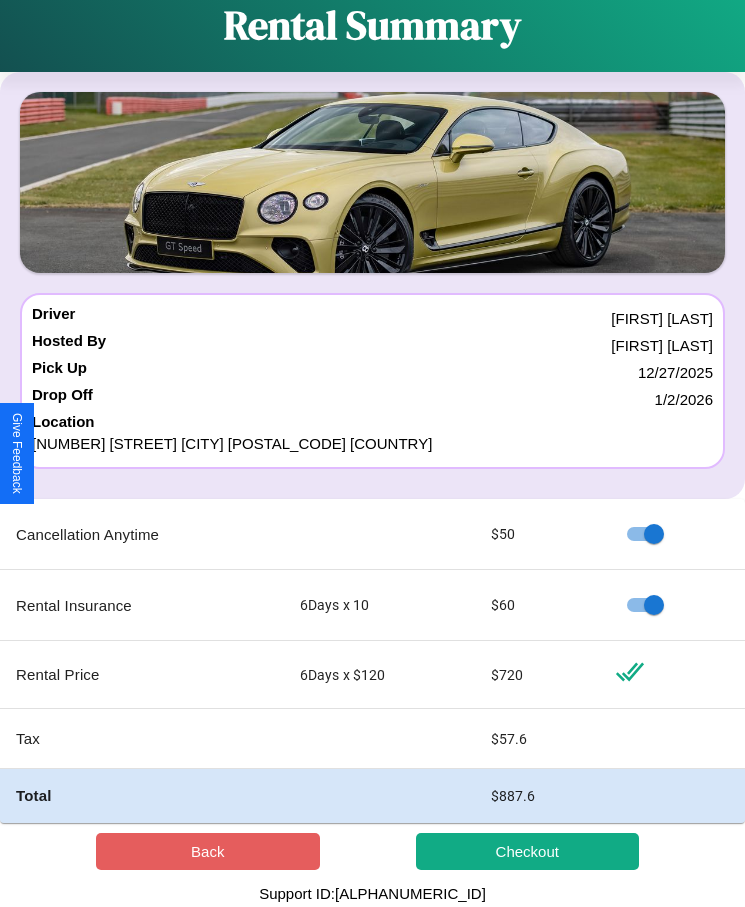 scroll, scrollTop: 0, scrollLeft: 0, axis: both 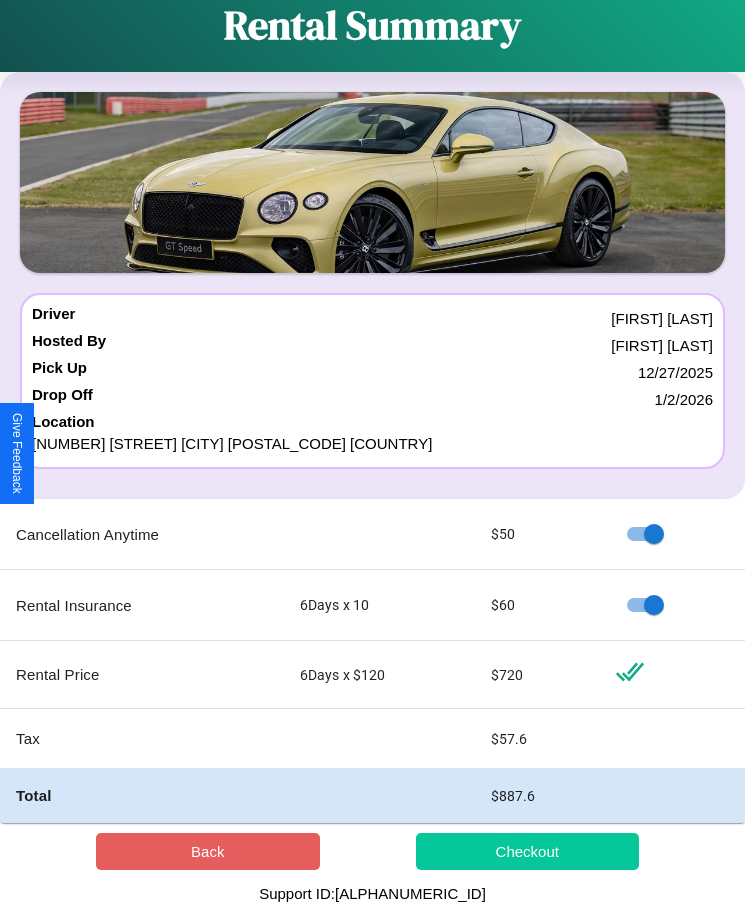 click on "Checkout" at bounding box center (528, 851) 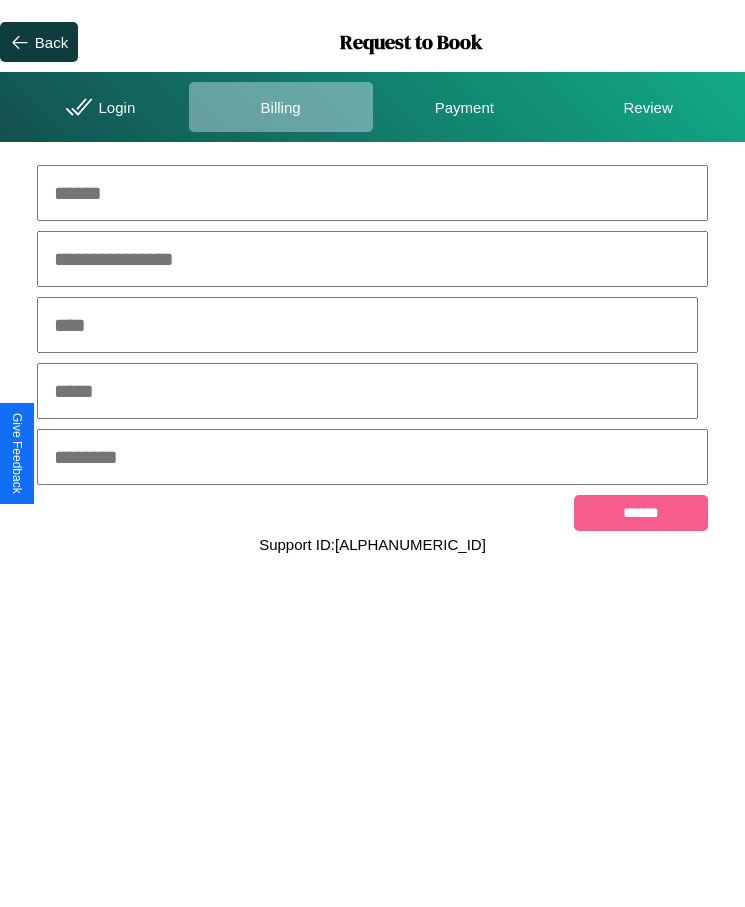 scroll, scrollTop: 0, scrollLeft: 0, axis: both 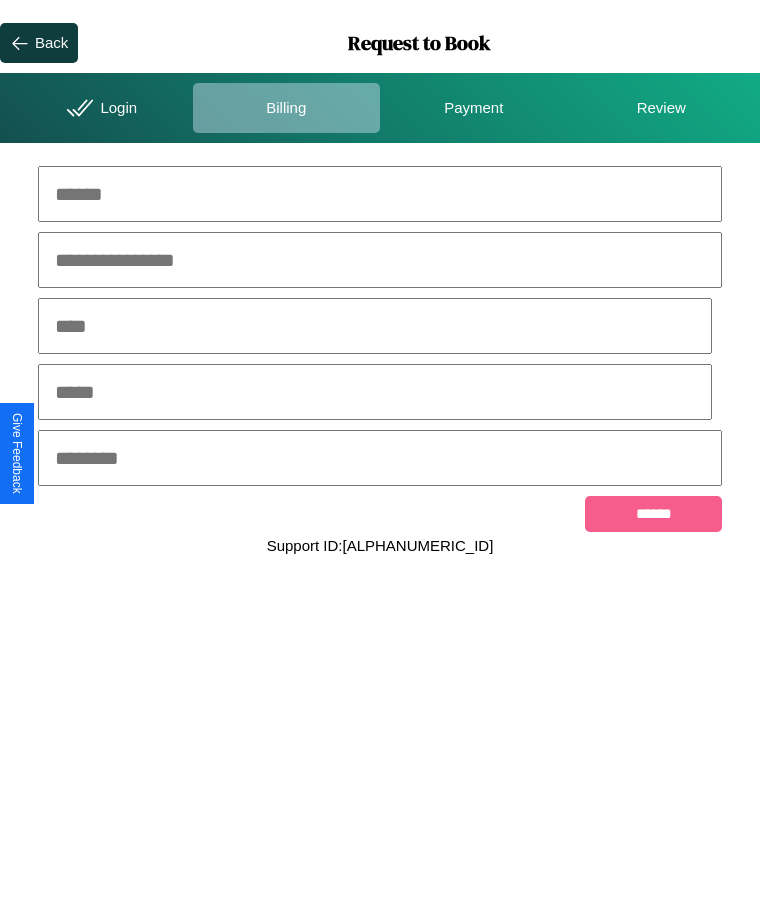 click at bounding box center [380, 194] 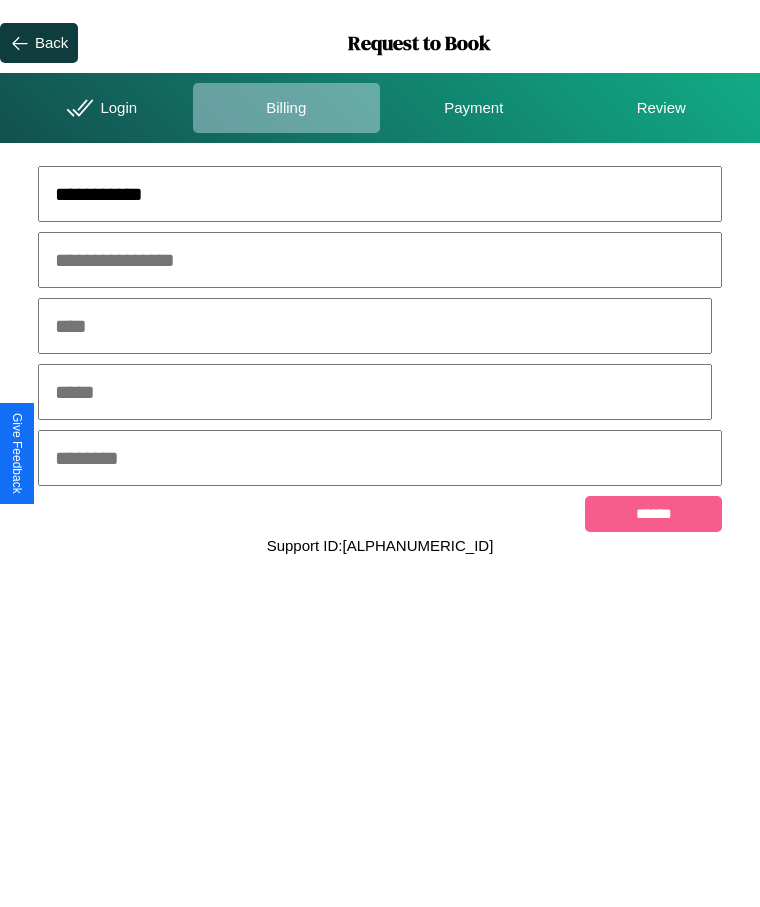 type on "**********" 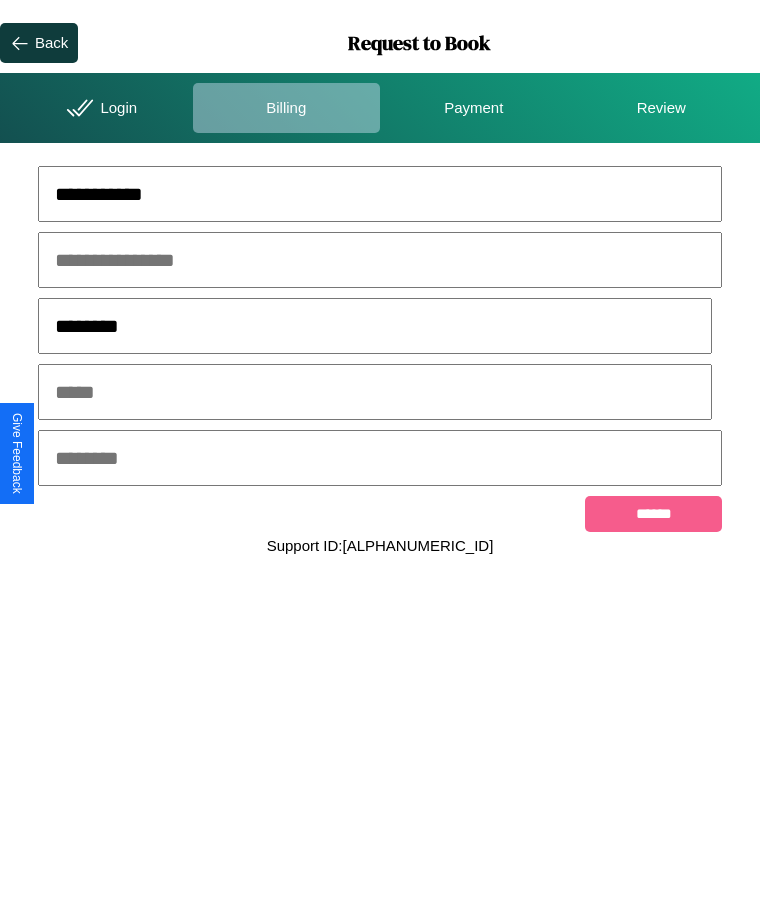 type on "********" 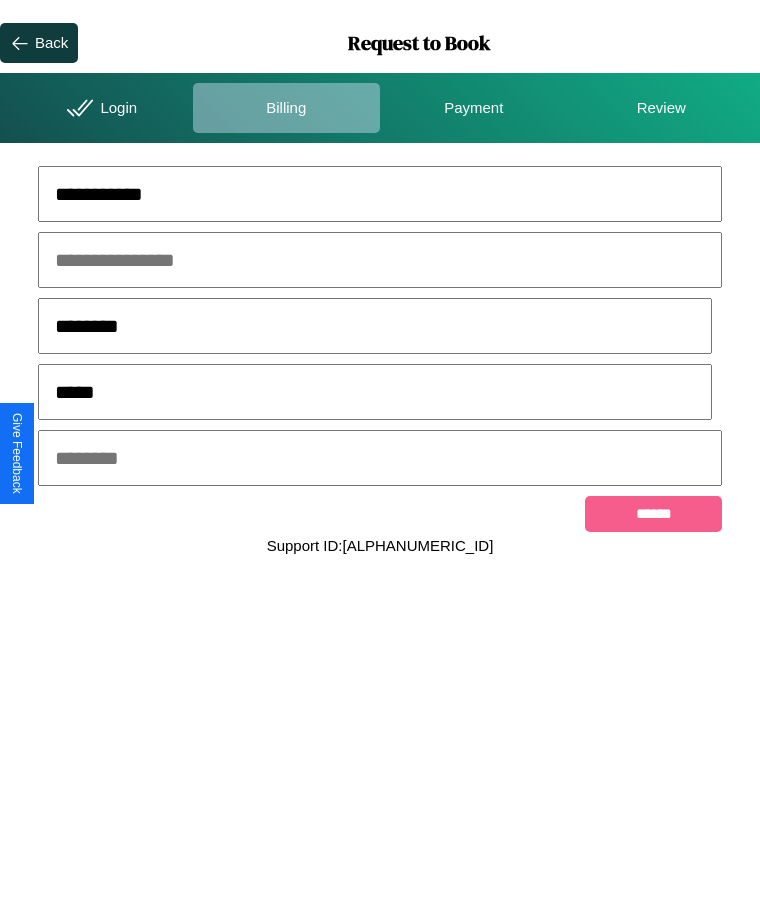 type on "*****" 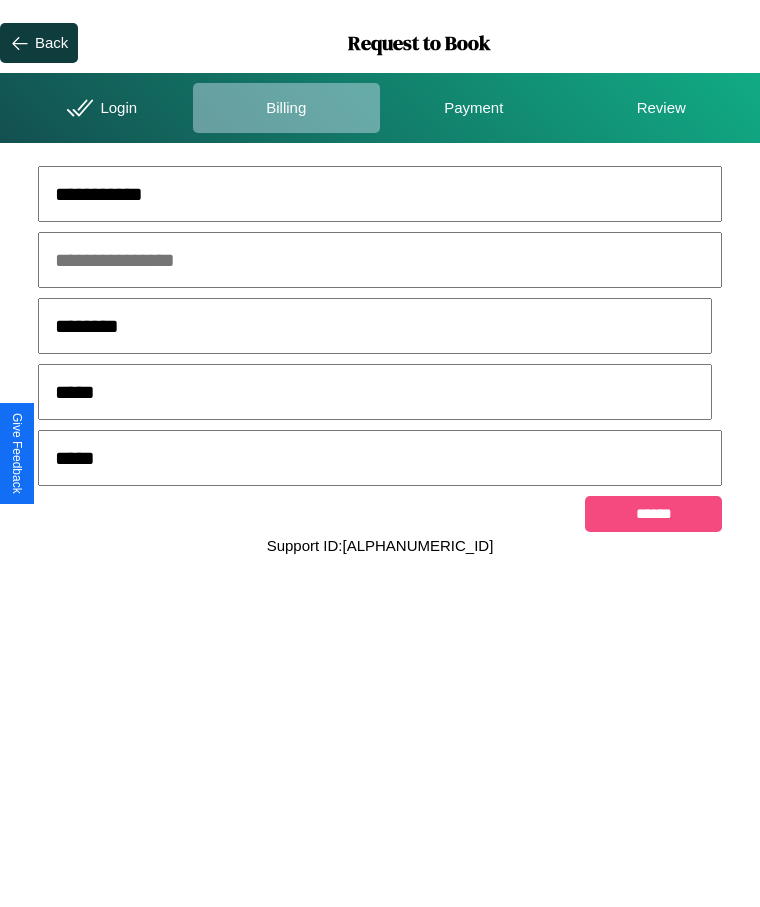 type on "*****" 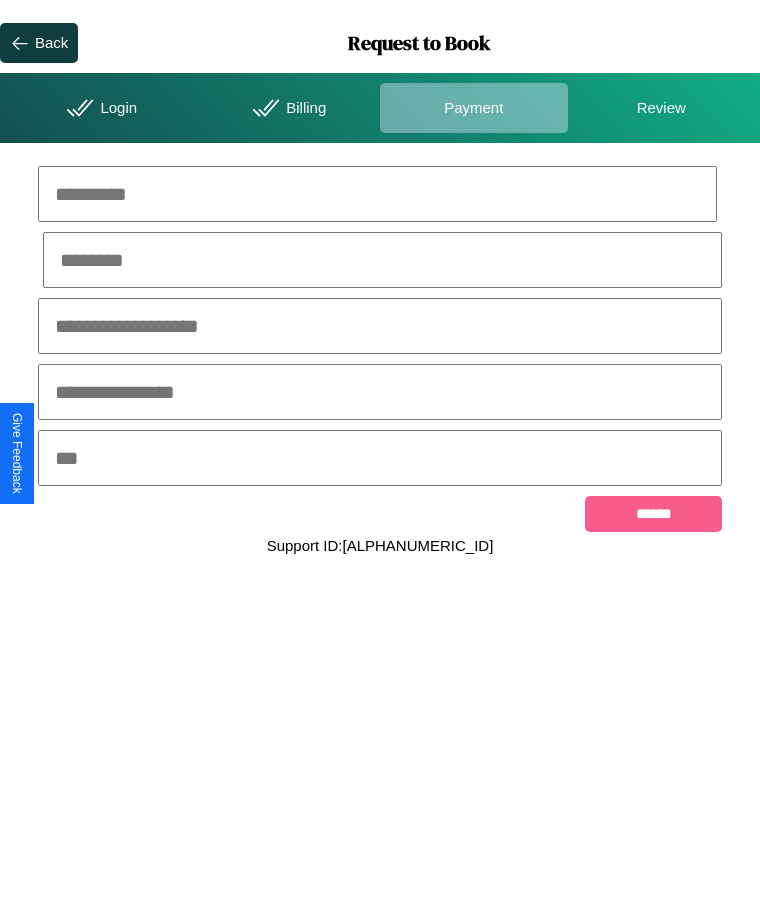 click at bounding box center [377, 194] 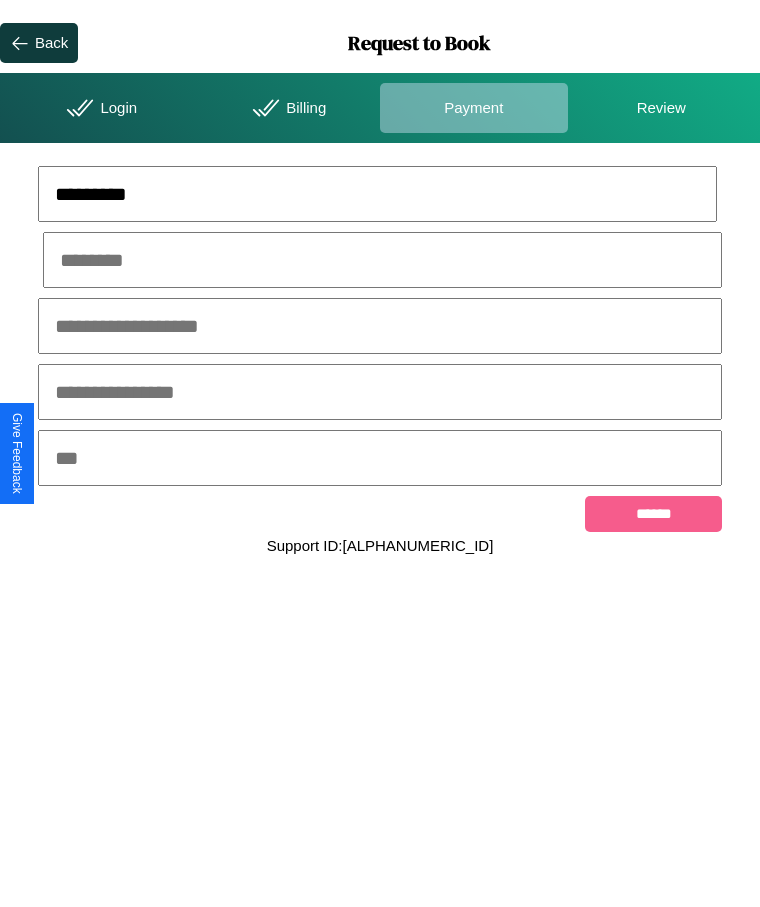 type on "*********" 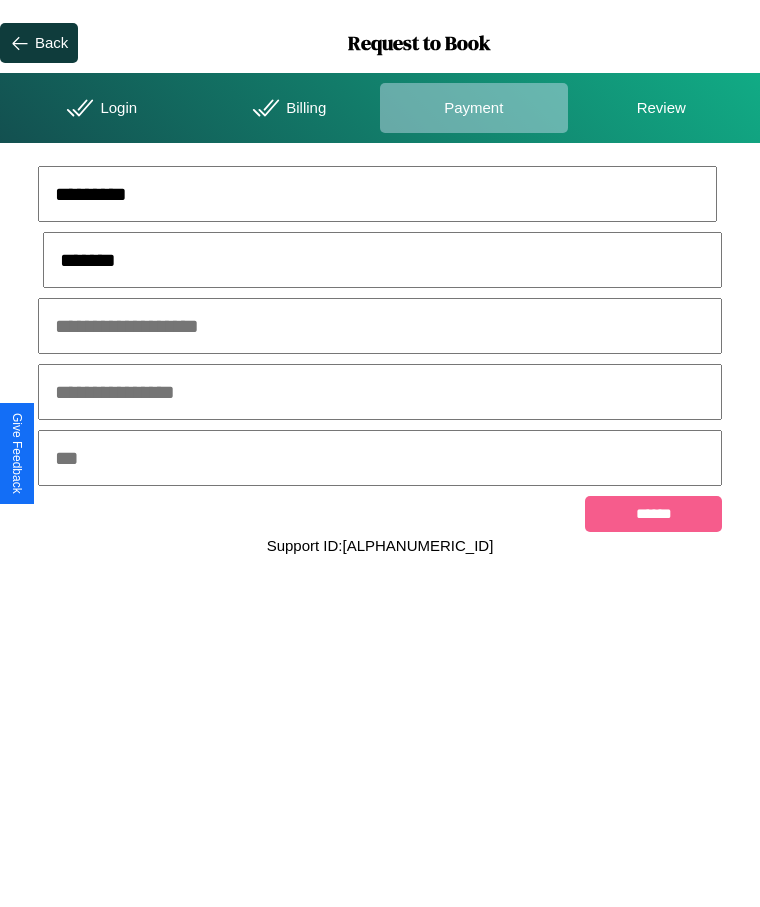 type on "*******" 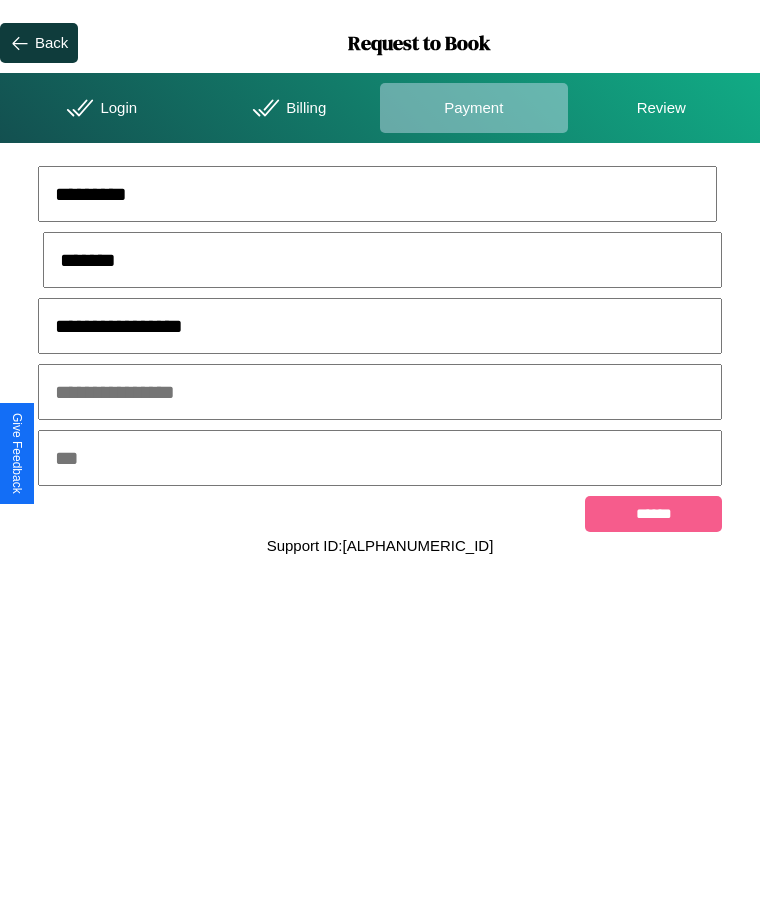 type on "**********" 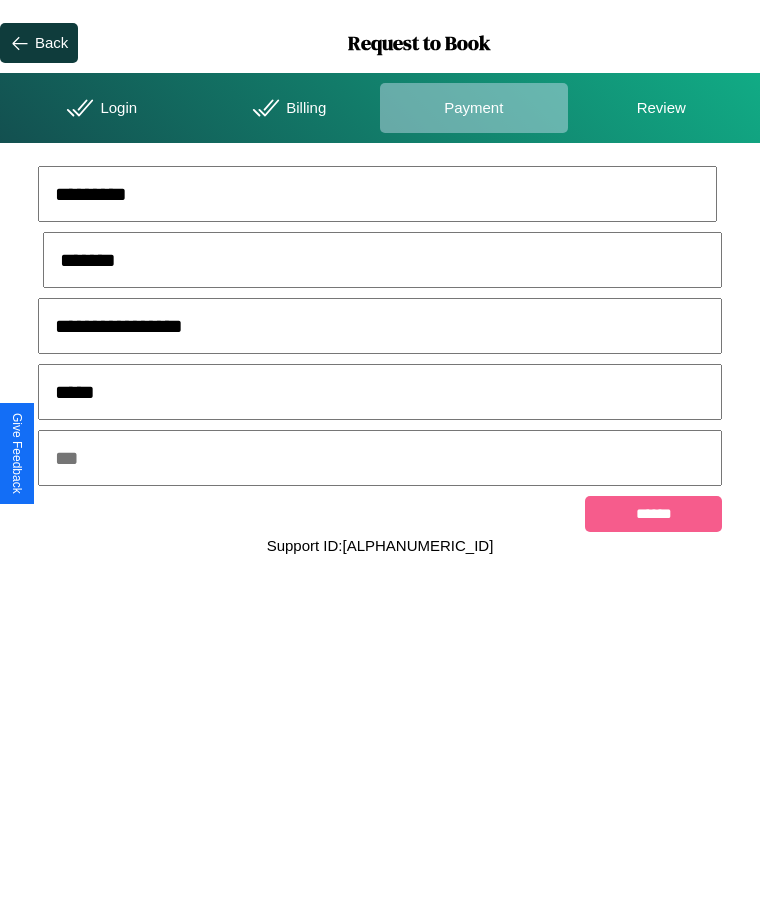 type on "*****" 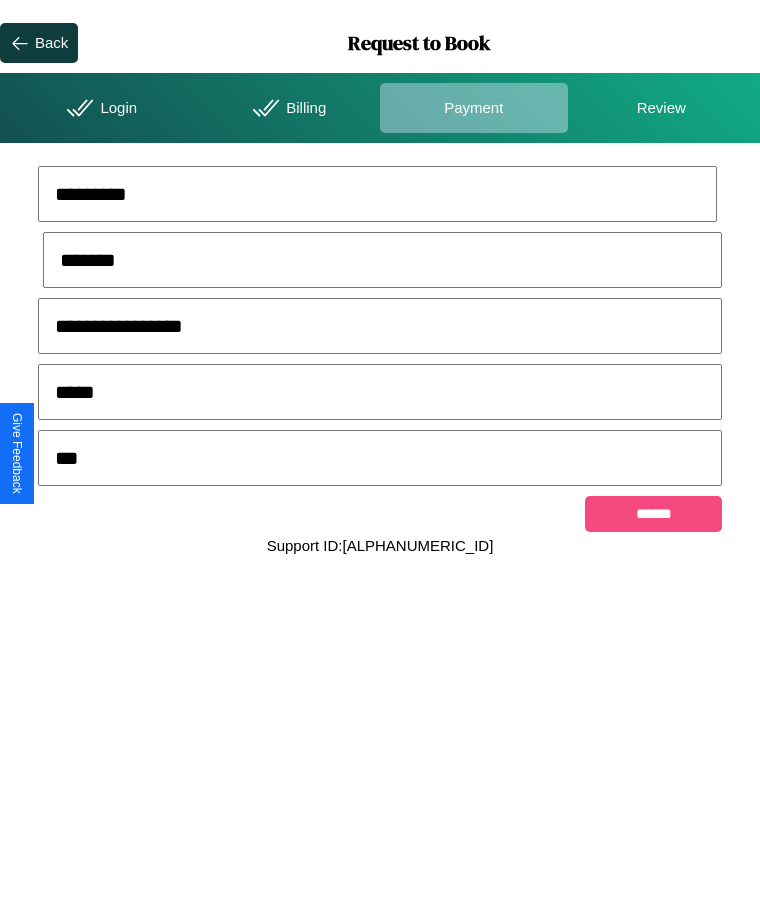 type on "***" 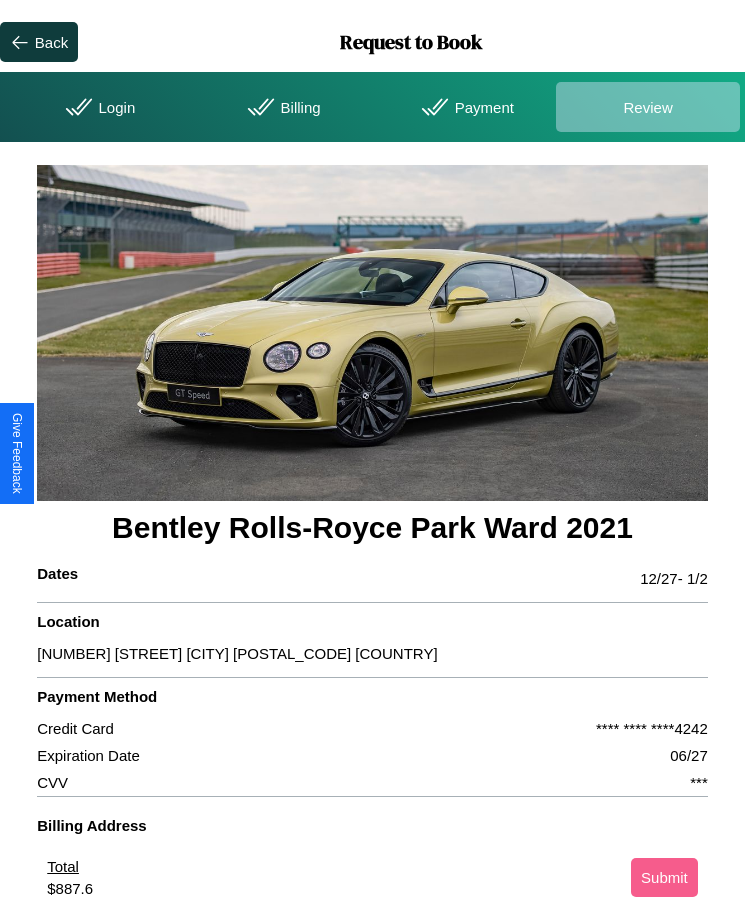 scroll, scrollTop: 2, scrollLeft: 0, axis: vertical 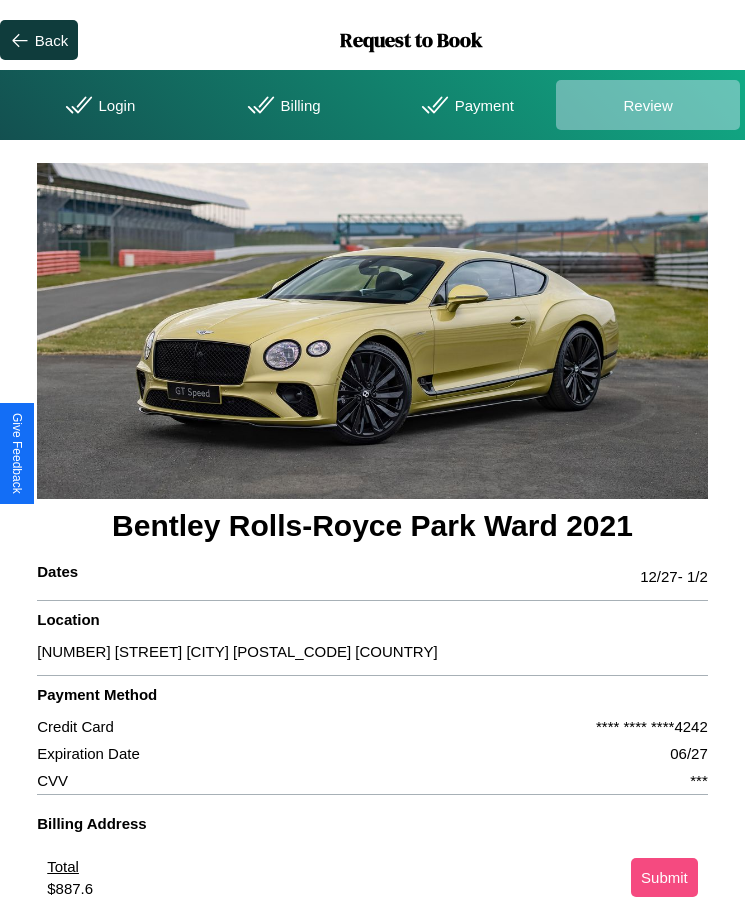 click on "Submit" at bounding box center (664, 877) 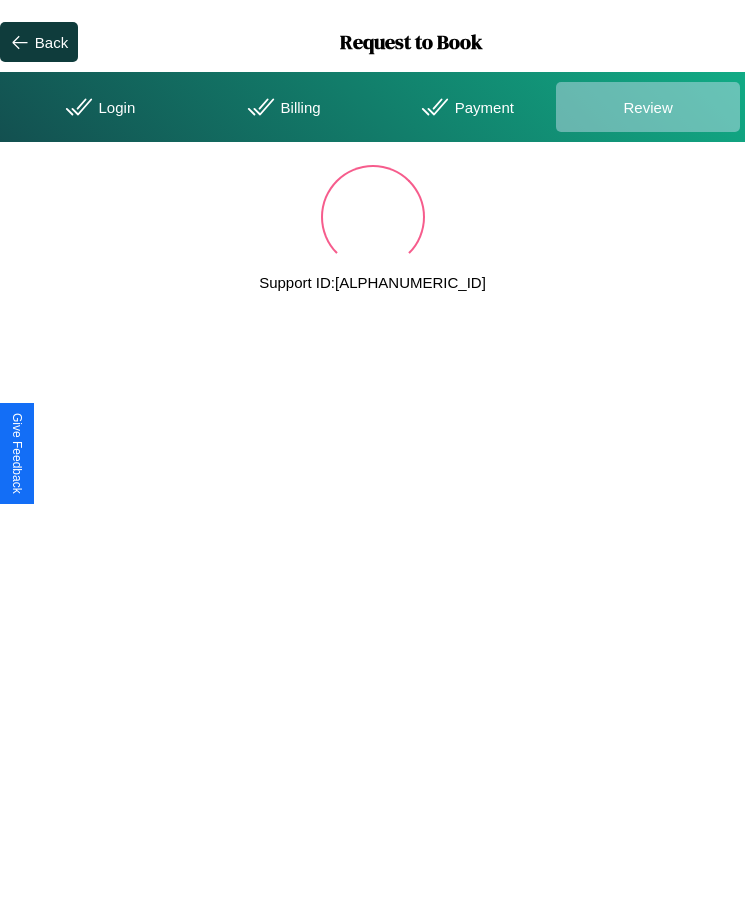 scroll, scrollTop: 0, scrollLeft: 0, axis: both 